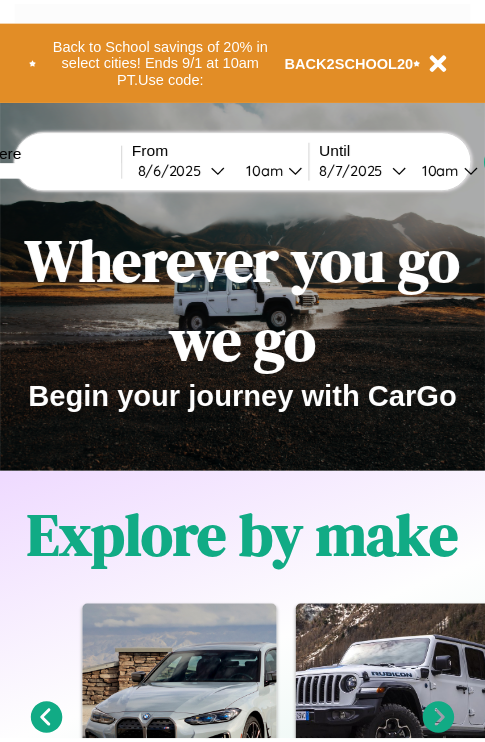 scroll, scrollTop: 0, scrollLeft: 0, axis: both 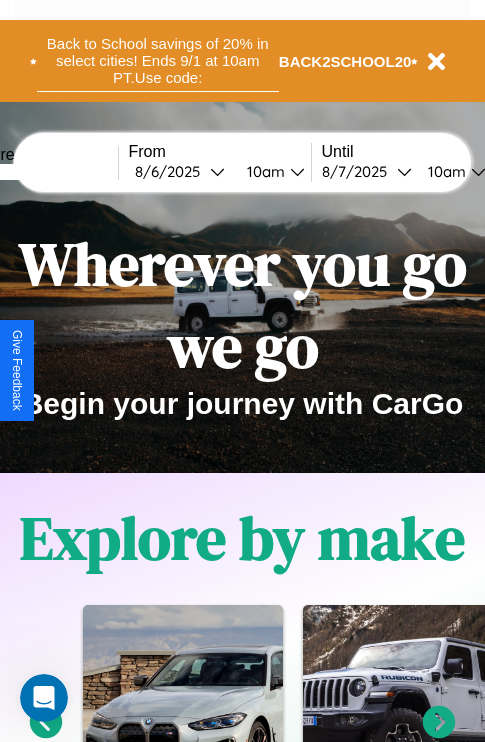click on "Back to School savings of 20% in select cities! Ends 9/1 at 10am PT.  Use code:" at bounding box center [158, 61] 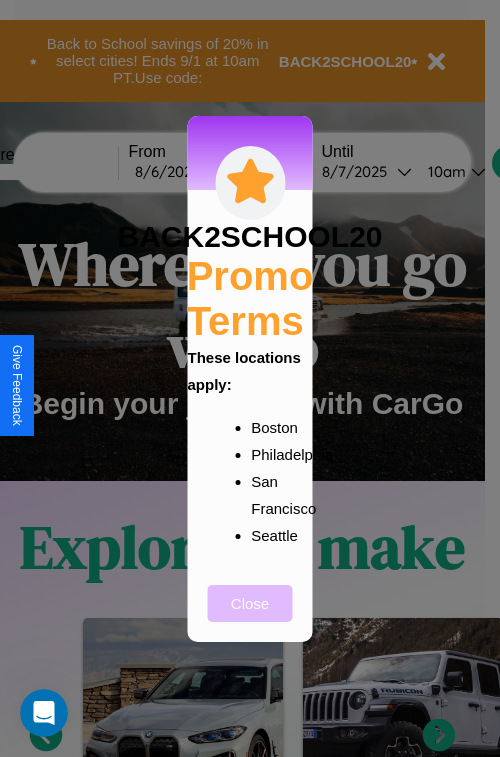 click on "Close" at bounding box center (250, 603) 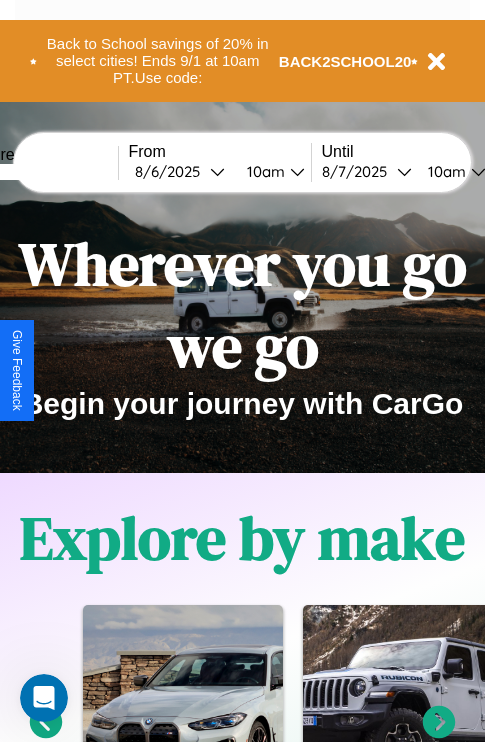 scroll, scrollTop: 308, scrollLeft: 0, axis: vertical 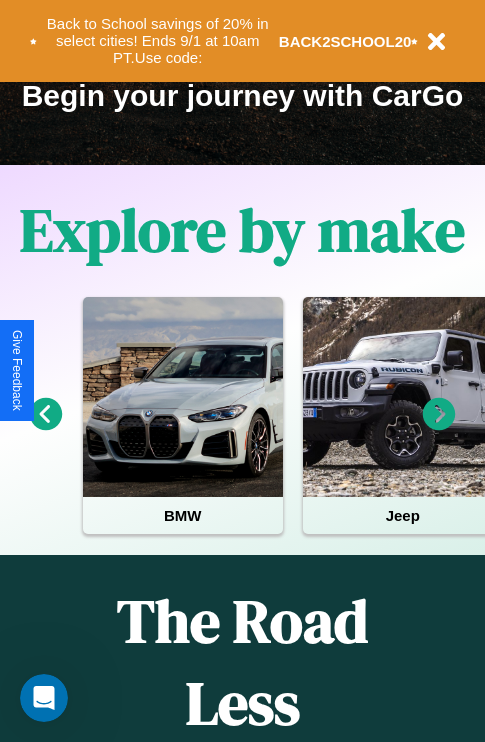 click 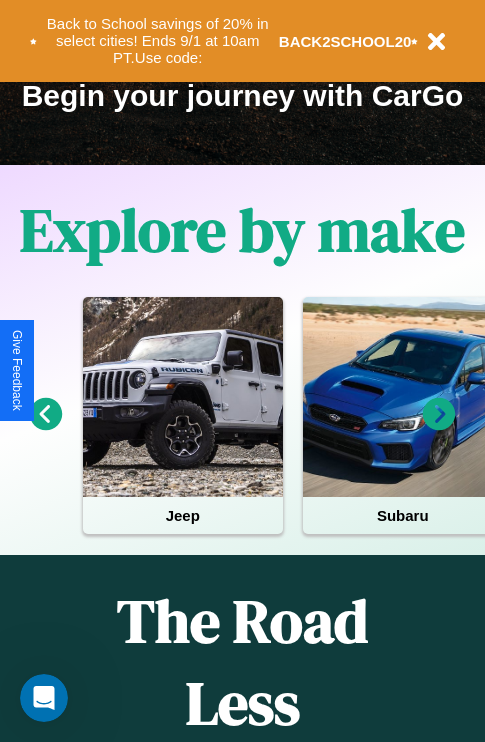 click 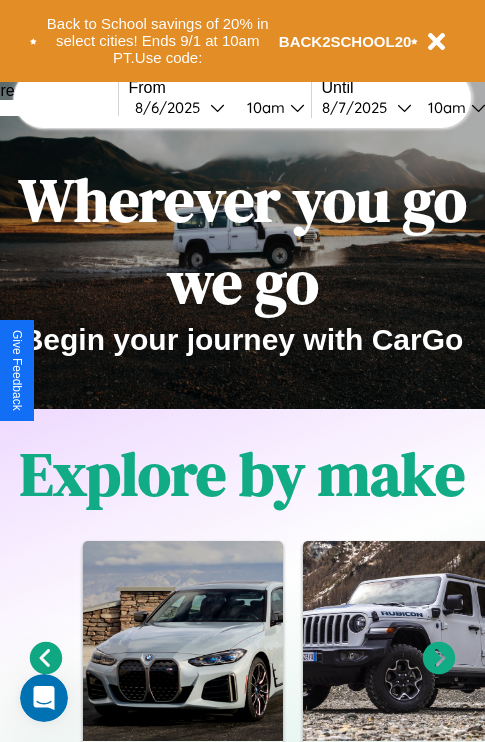 scroll, scrollTop: 0, scrollLeft: 0, axis: both 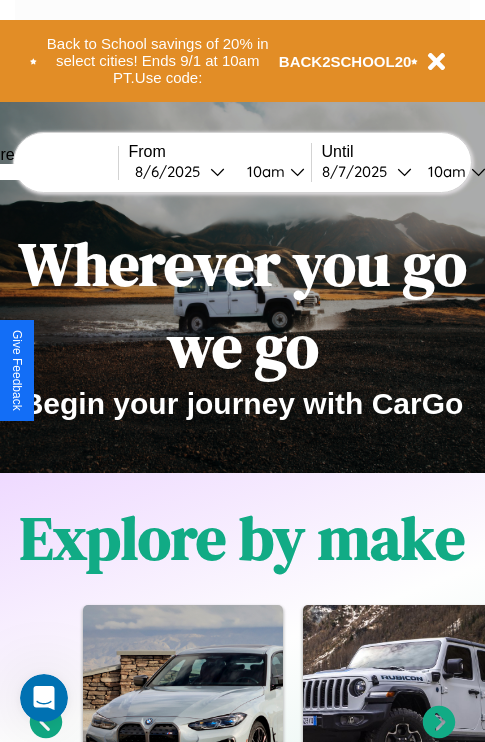click at bounding box center [43, 172] 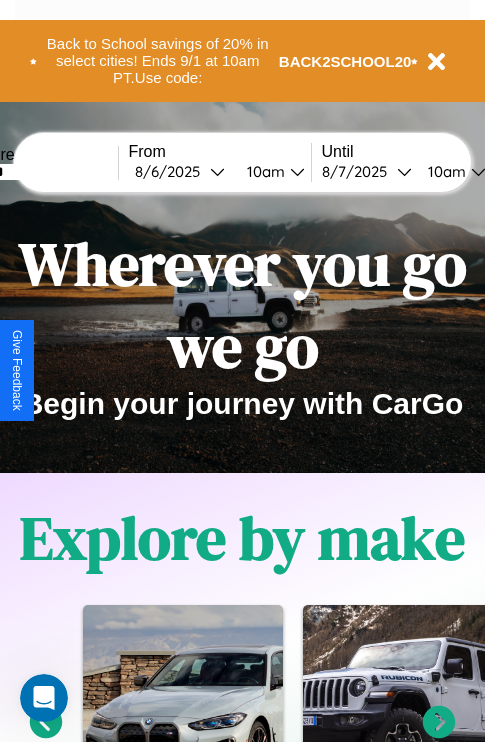 type on "******" 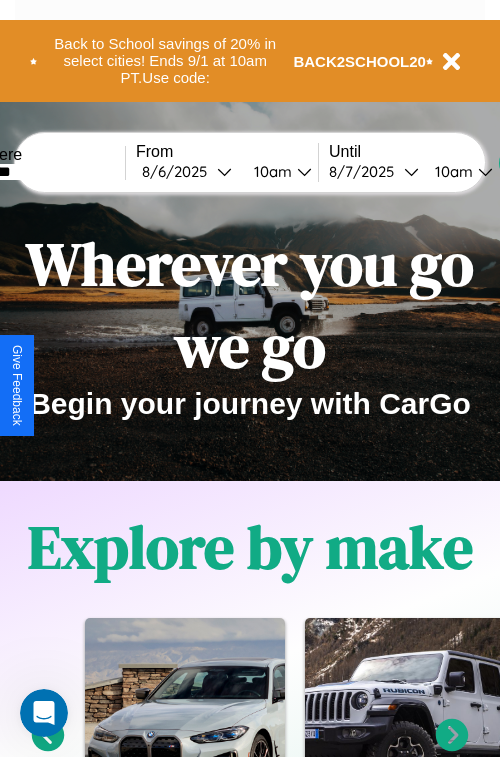 select on "*" 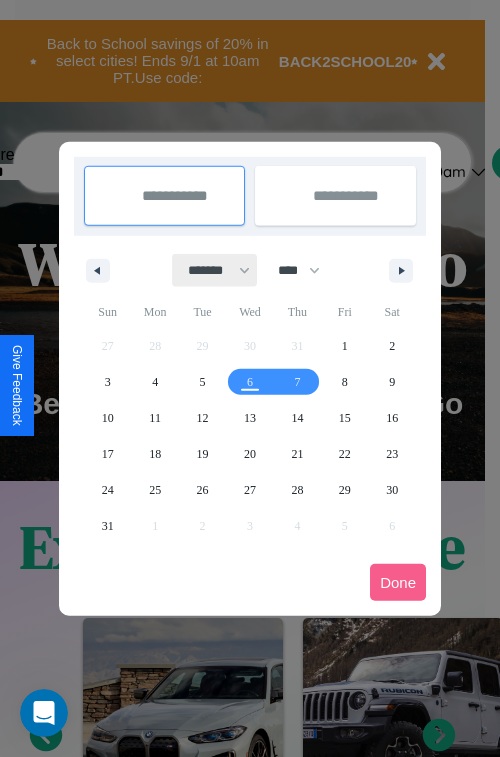 click on "******* ******** ***** ***** *** **** **** ****** ********* ******* ******** ********" at bounding box center (215, 270) 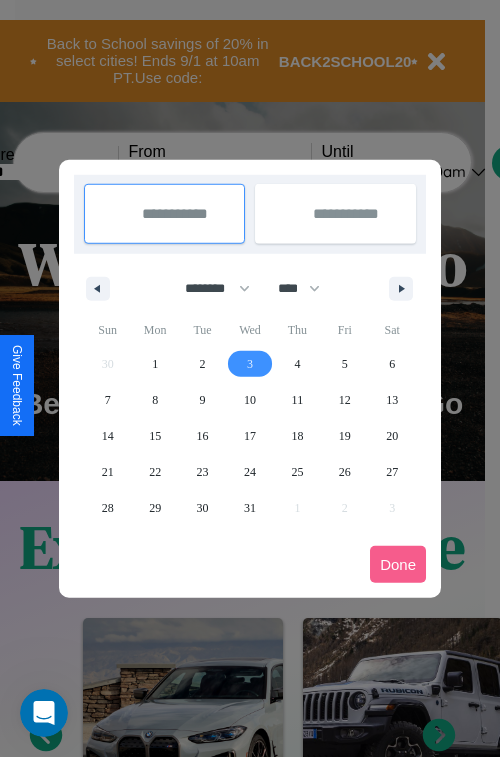 click on "3" at bounding box center (250, 364) 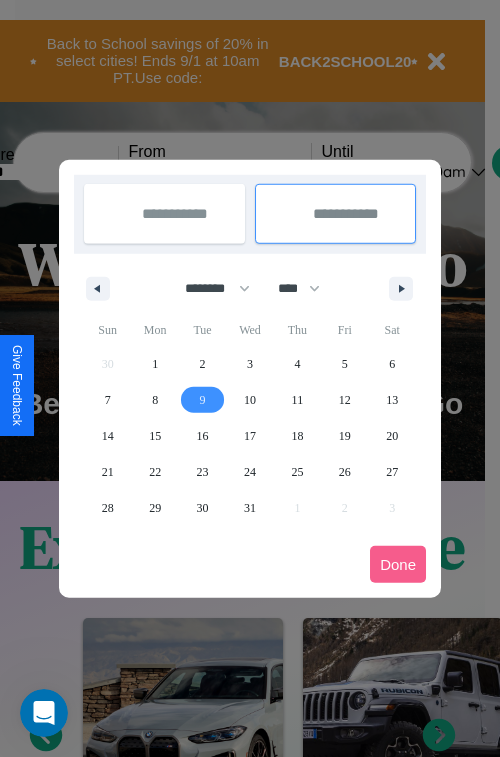 click on "9" at bounding box center [203, 400] 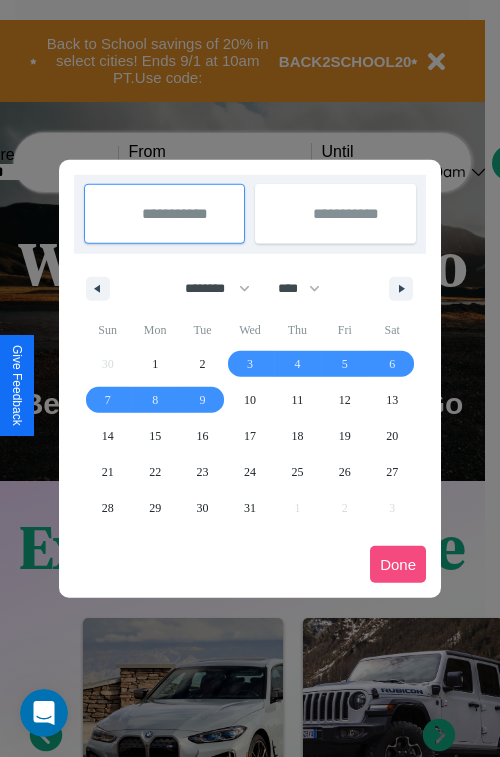 click on "Done" at bounding box center (398, 564) 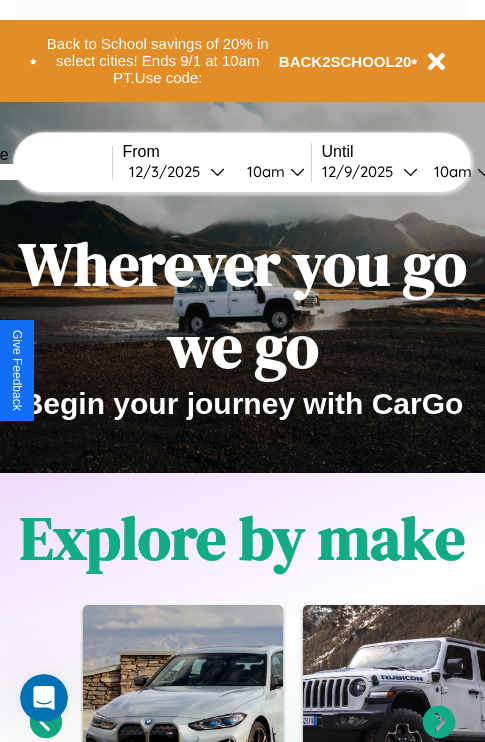 click on "10am" at bounding box center [263, 171] 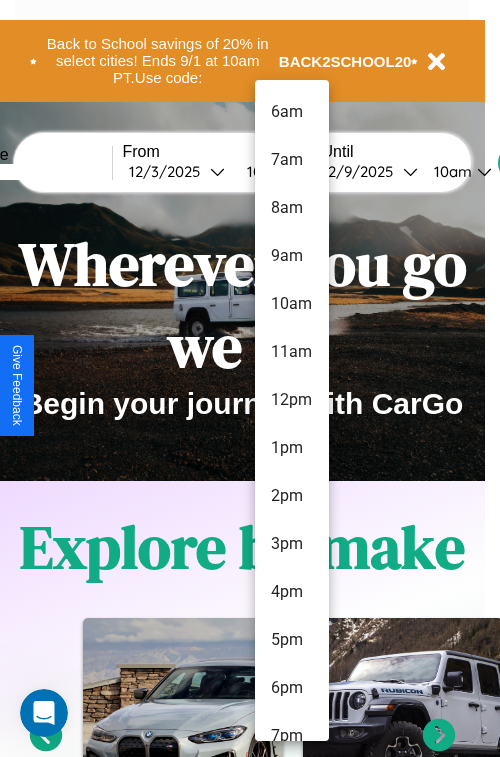 click on "9am" at bounding box center (292, 256) 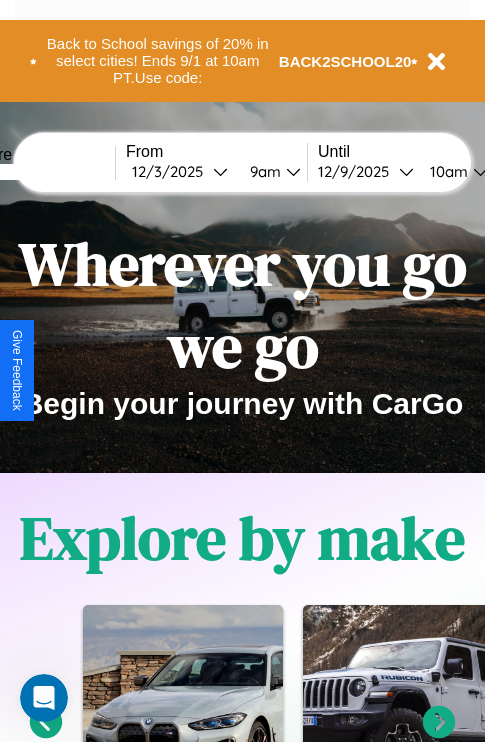 scroll, scrollTop: 0, scrollLeft: 71, axis: horizontal 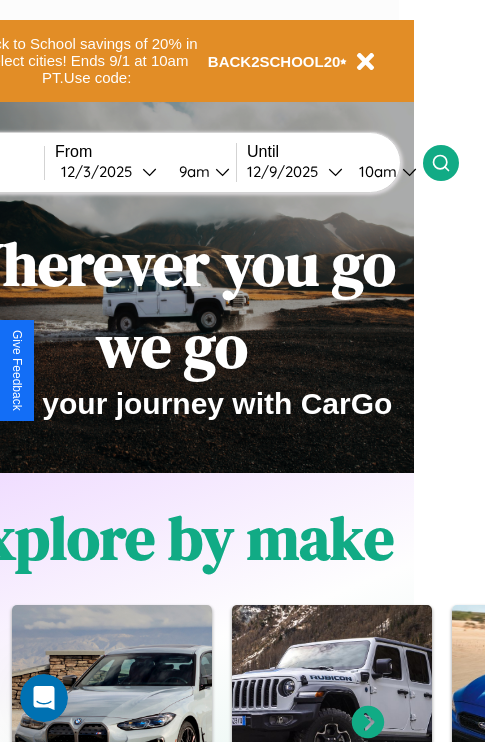 click 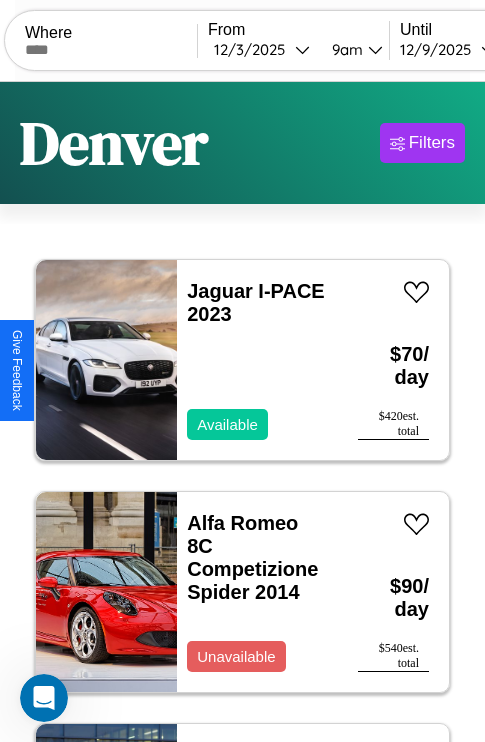 scroll, scrollTop: 95, scrollLeft: 0, axis: vertical 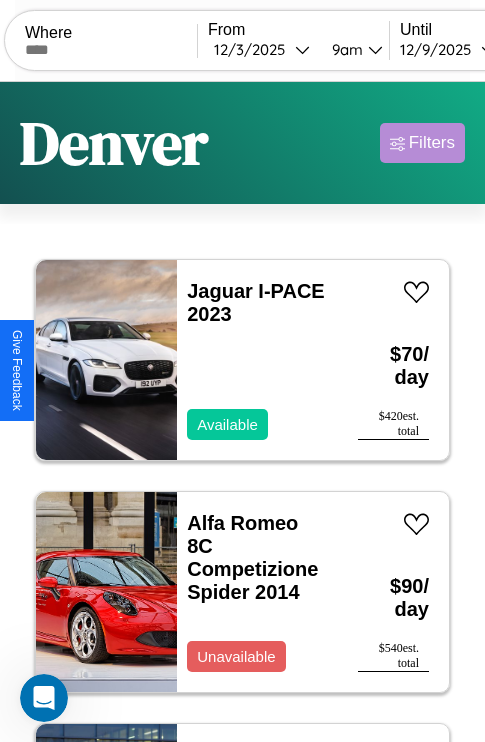 click on "Filters" at bounding box center (432, 143) 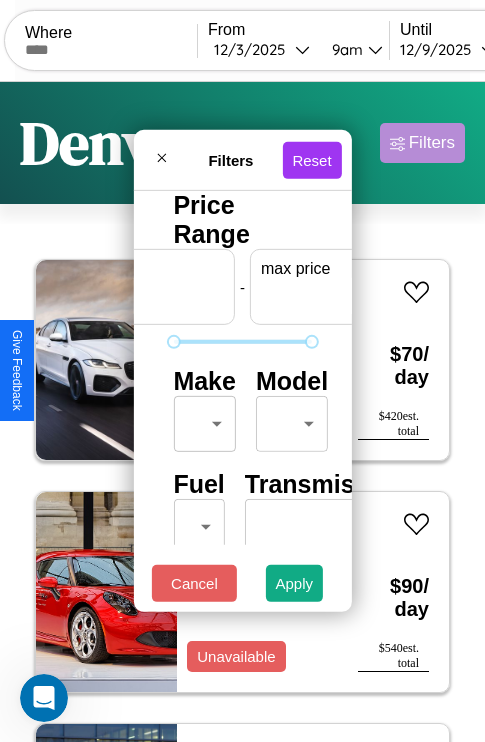 scroll, scrollTop: 0, scrollLeft: 124, axis: horizontal 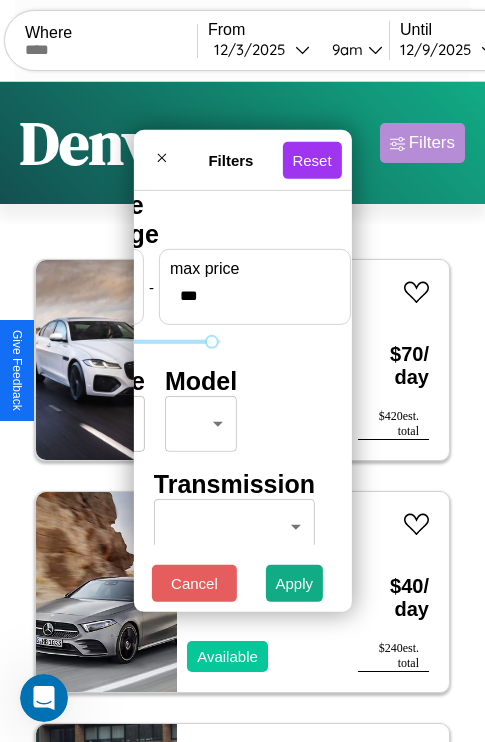 type on "***" 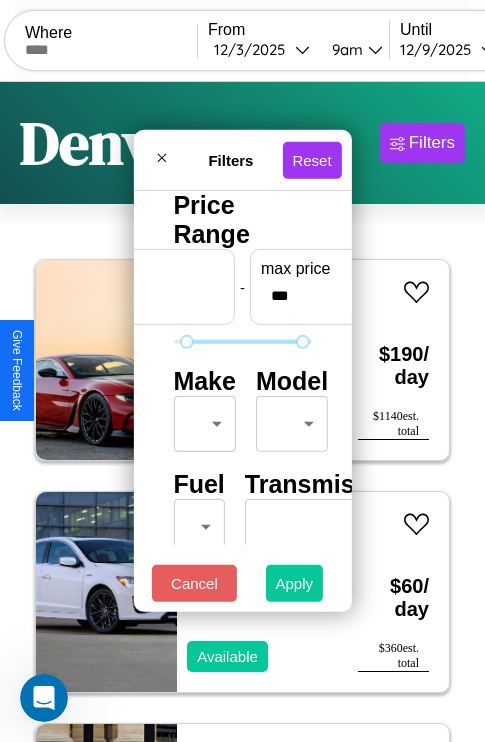 type on "**" 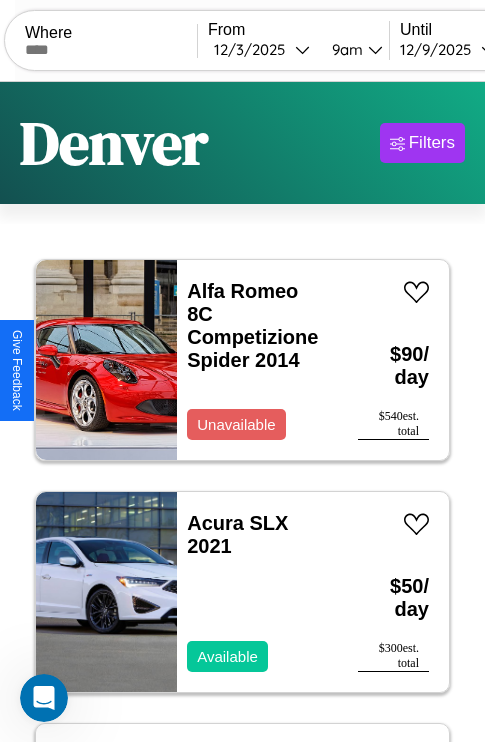 scroll, scrollTop: 79, scrollLeft: 0, axis: vertical 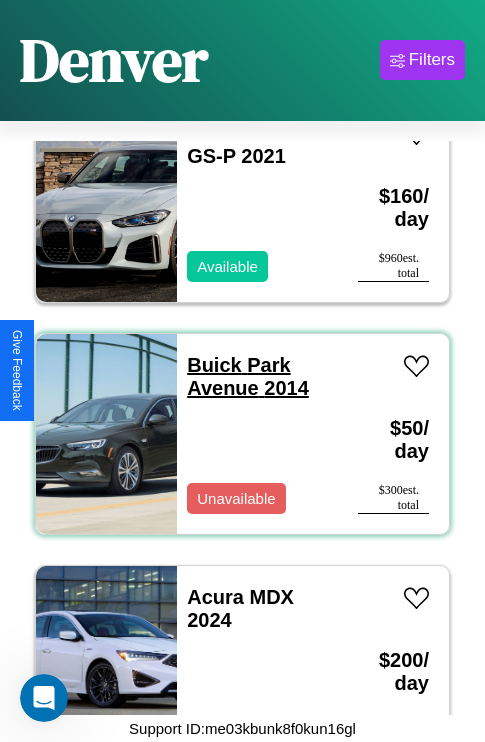 click on "[BRAND] [MODEL] [YEAR]" at bounding box center (248, 376) 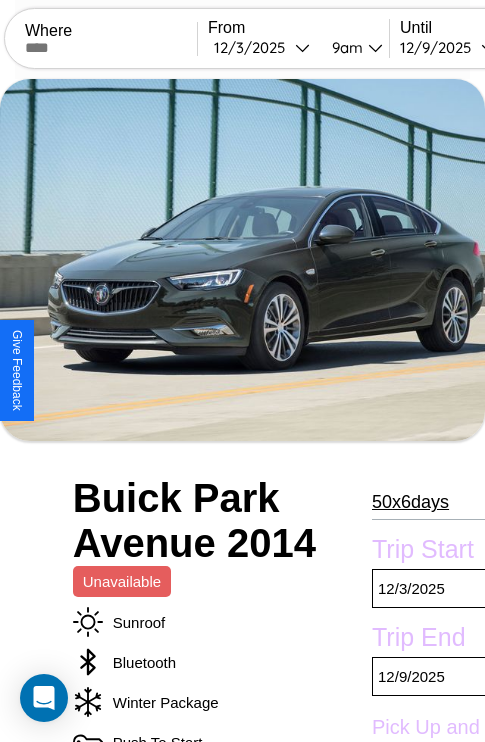 scroll, scrollTop: 763, scrollLeft: 87, axis: both 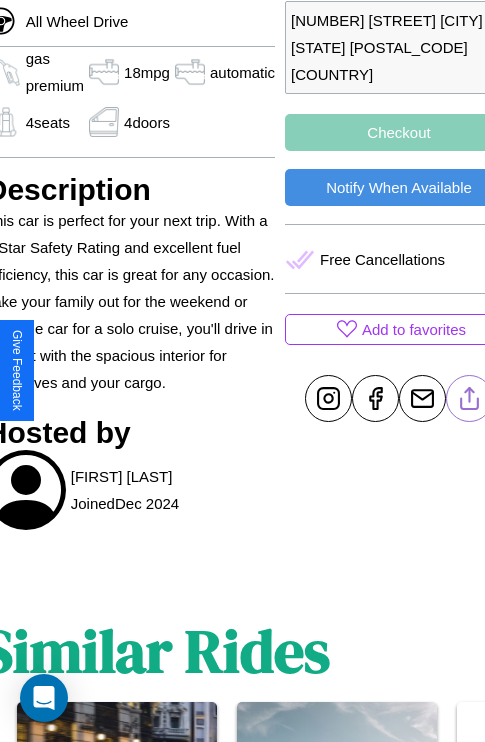 click 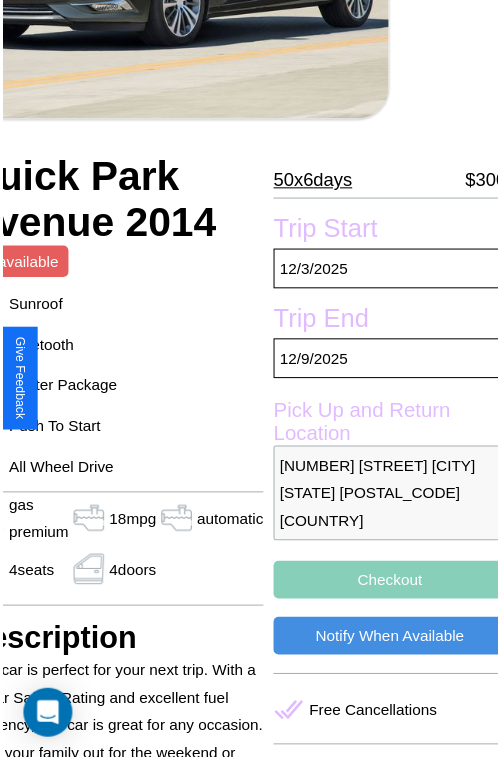 scroll, scrollTop: 219, scrollLeft: 107, axis: both 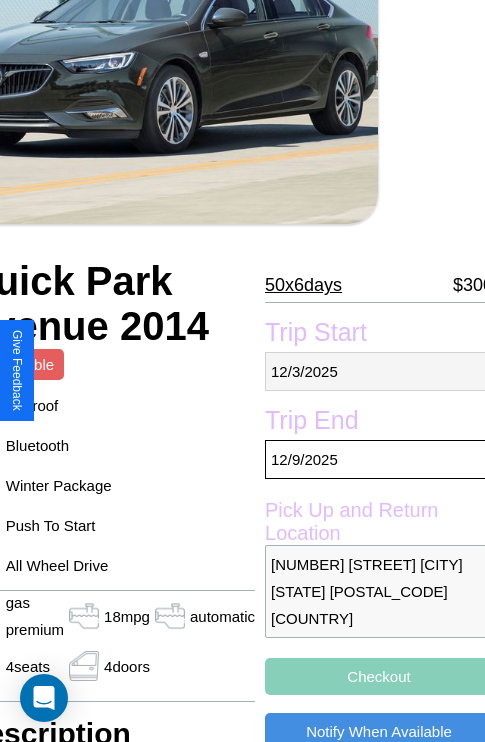 click on "12 / 3 / 2025" at bounding box center [379, 371] 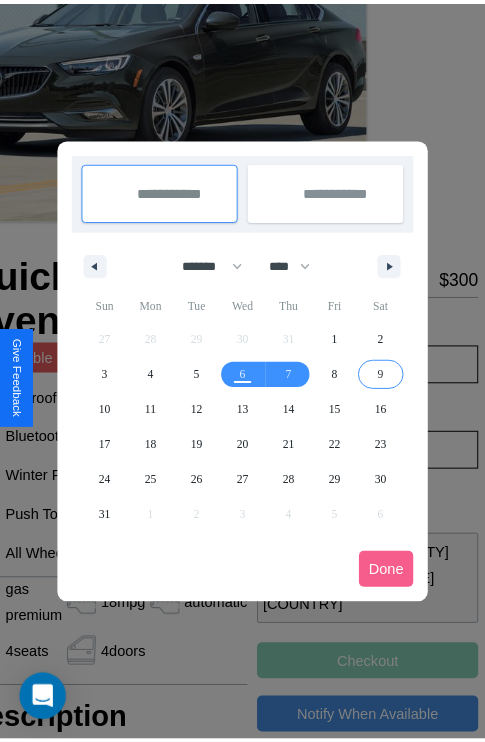 scroll, scrollTop: 0, scrollLeft: 107, axis: horizontal 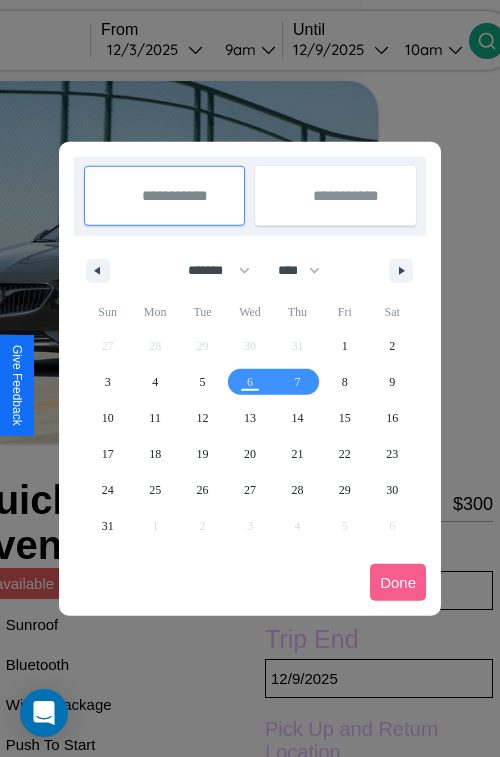 click at bounding box center [250, 378] 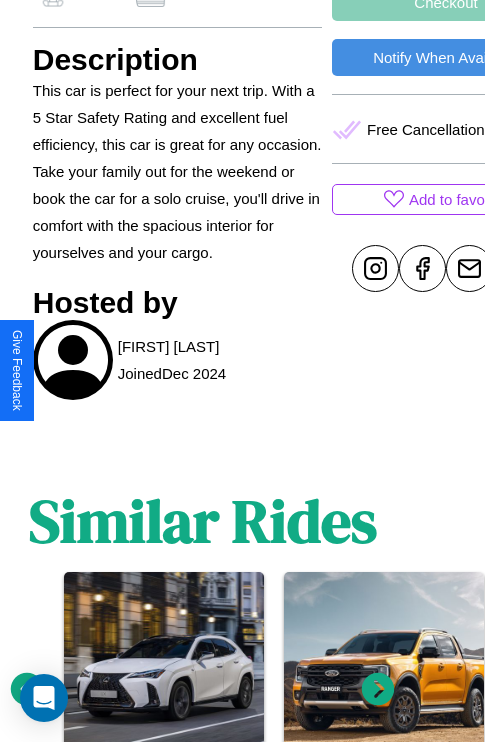 scroll, scrollTop: 1027, scrollLeft: 30, axis: both 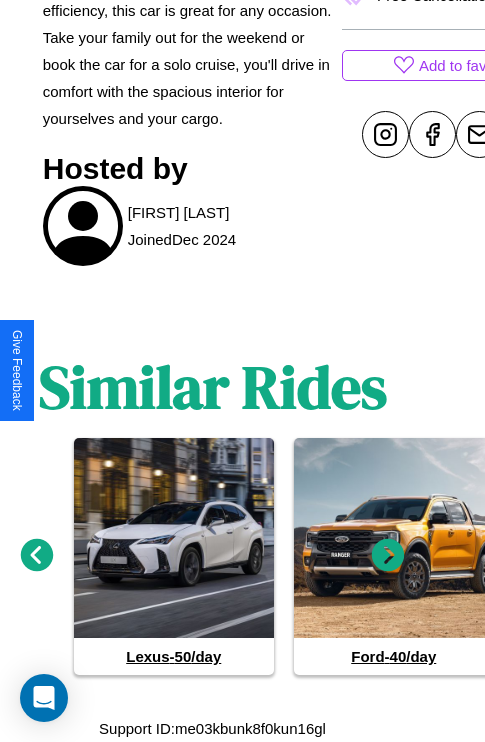 click 